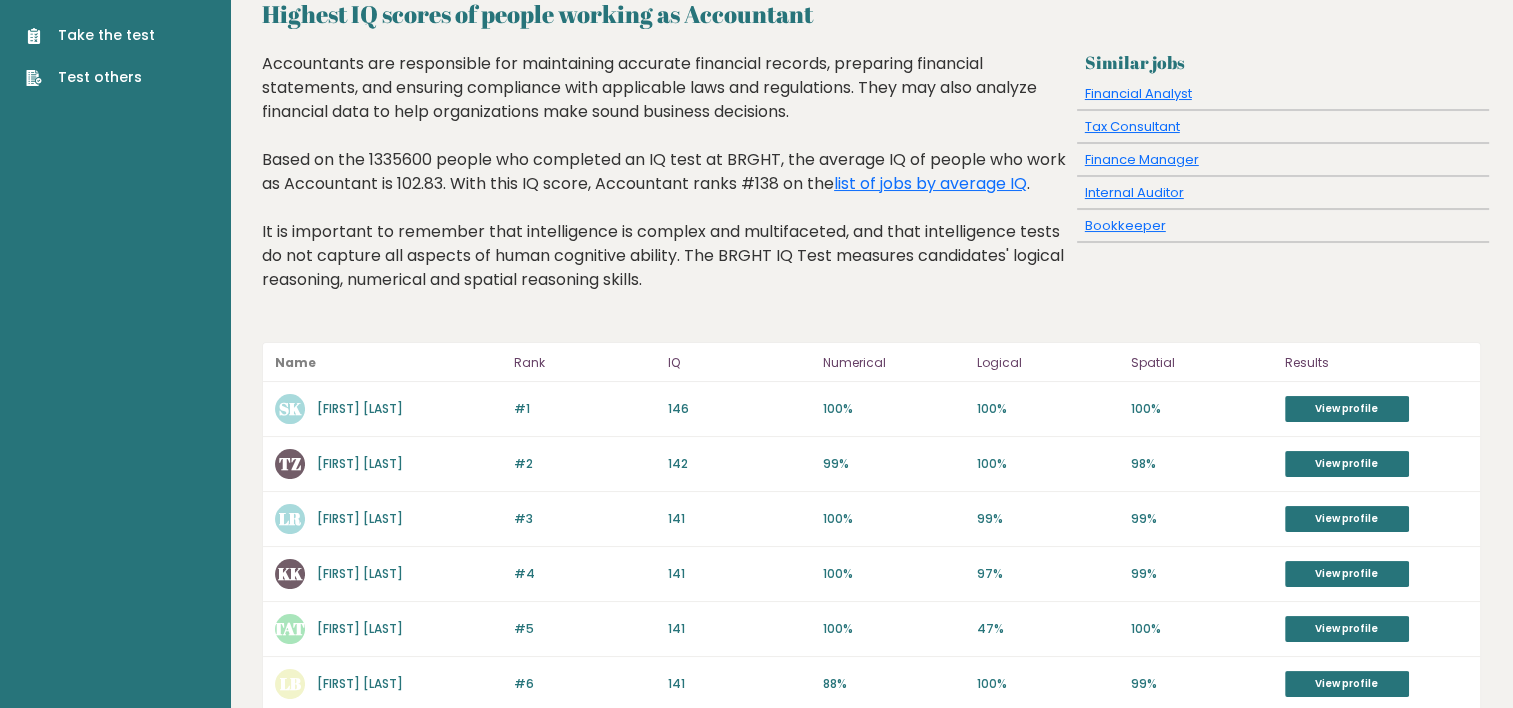 scroll, scrollTop: 0, scrollLeft: 0, axis: both 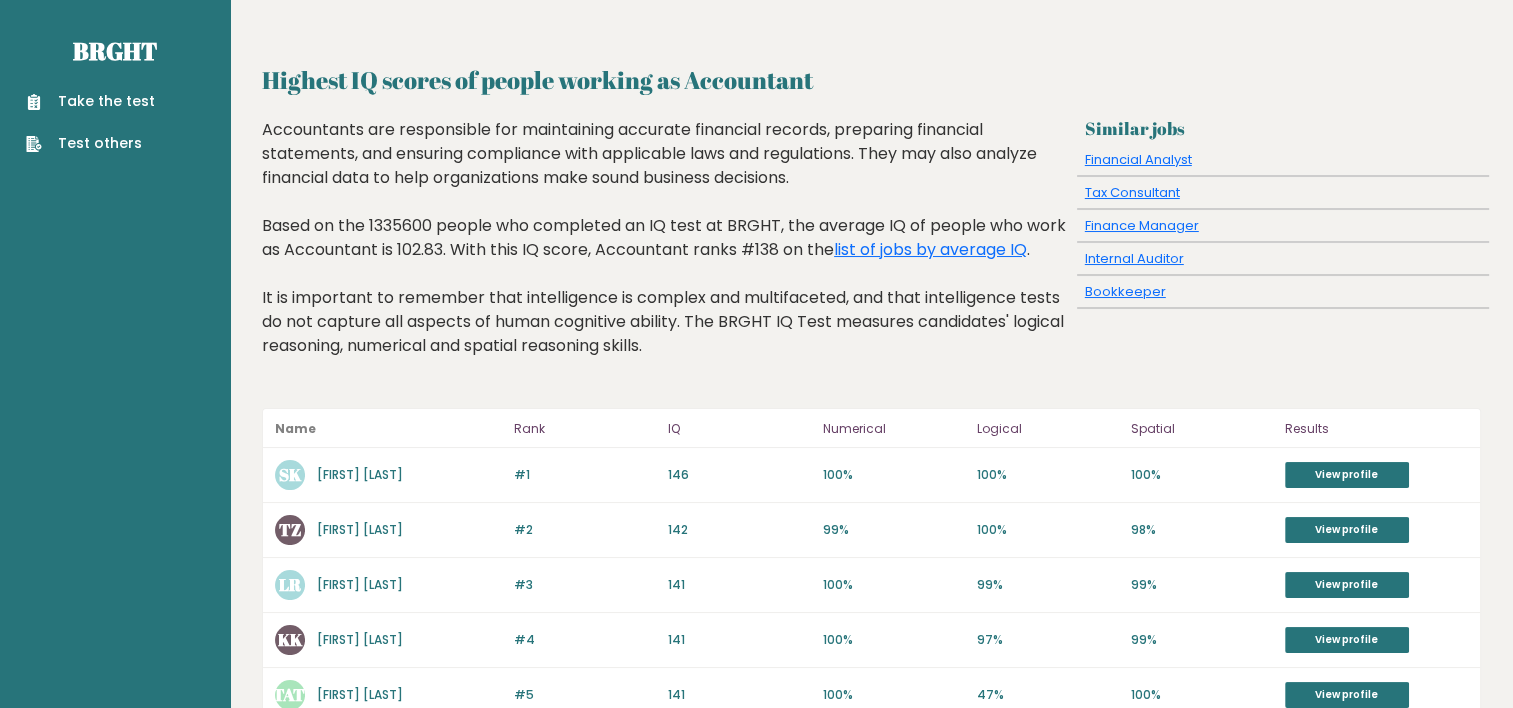 click on "Take the test" at bounding box center (90, 101) 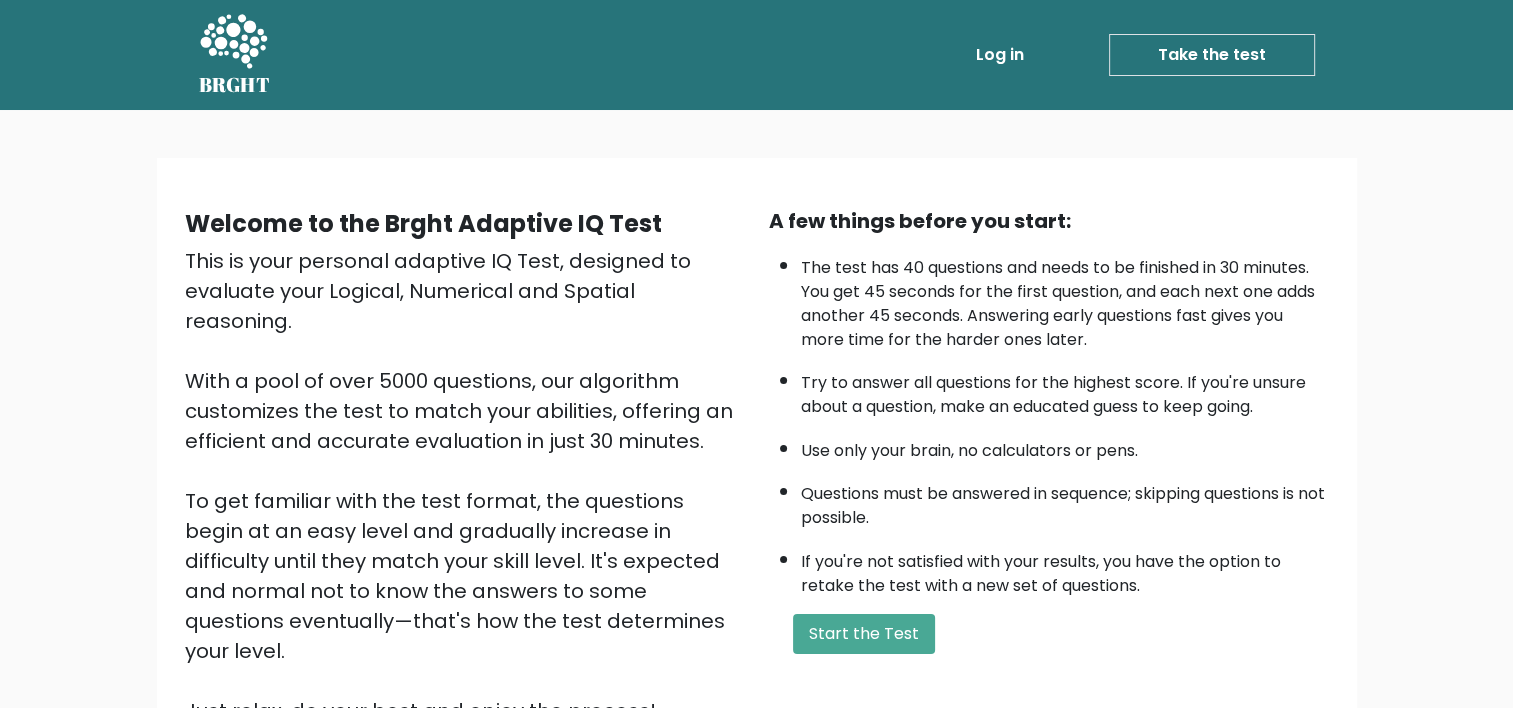 scroll, scrollTop: 100, scrollLeft: 0, axis: vertical 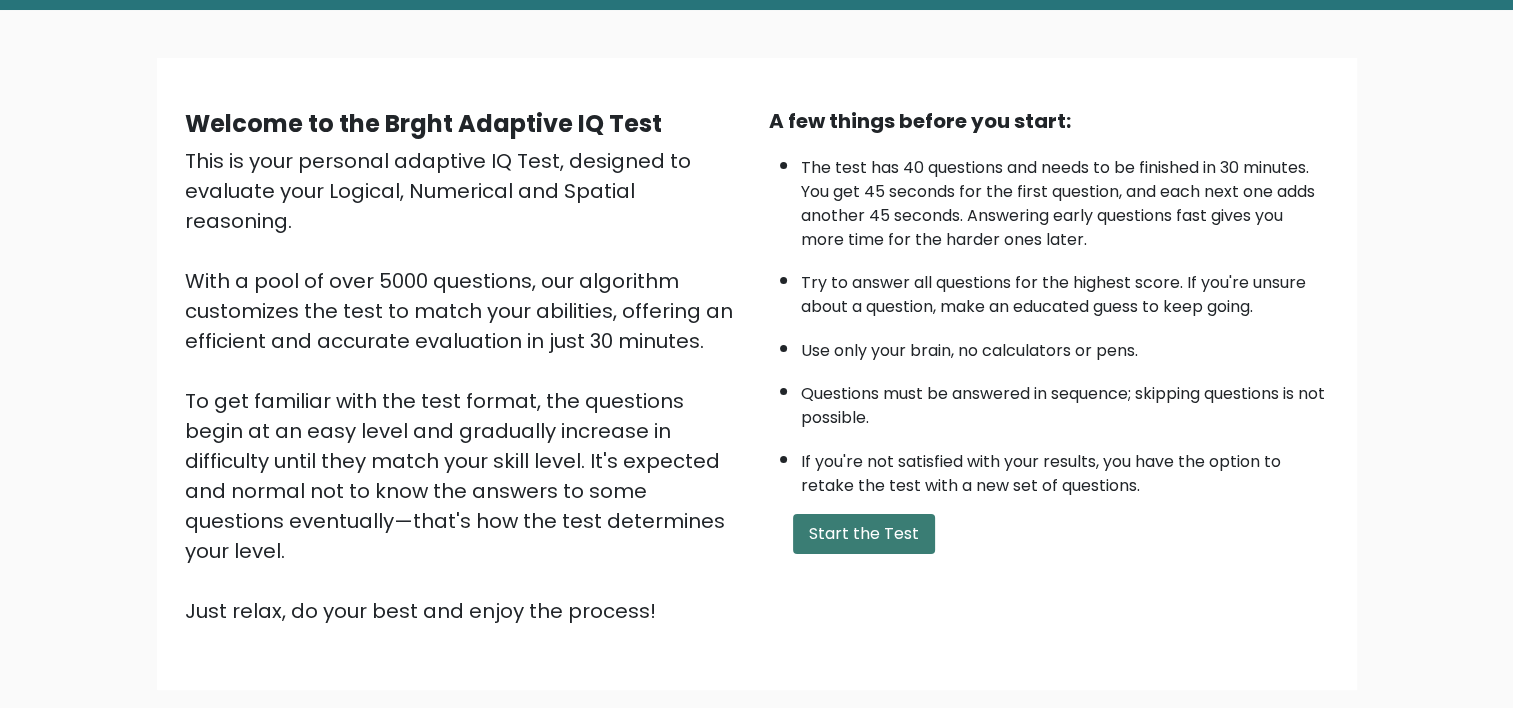 click on "Start the Test" at bounding box center (864, 534) 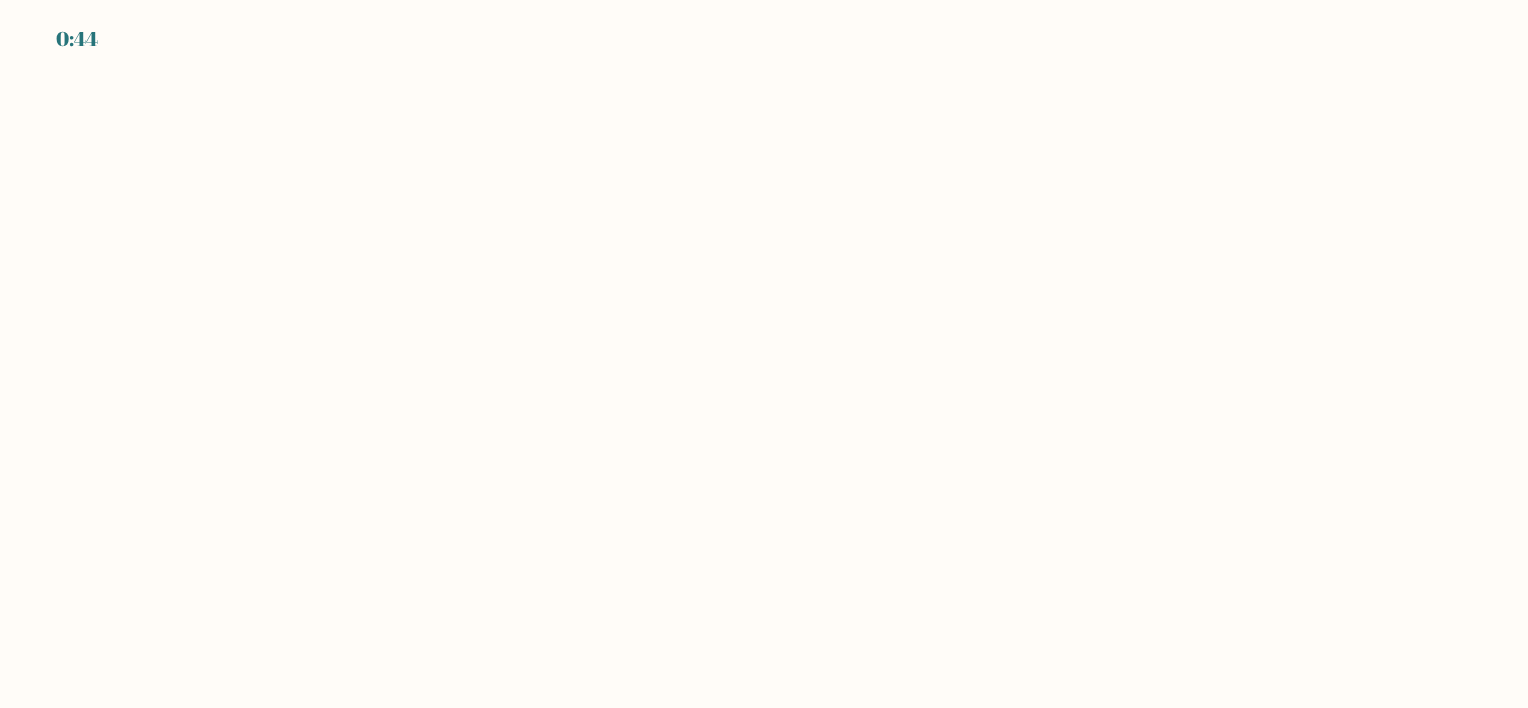 scroll, scrollTop: 0, scrollLeft: 0, axis: both 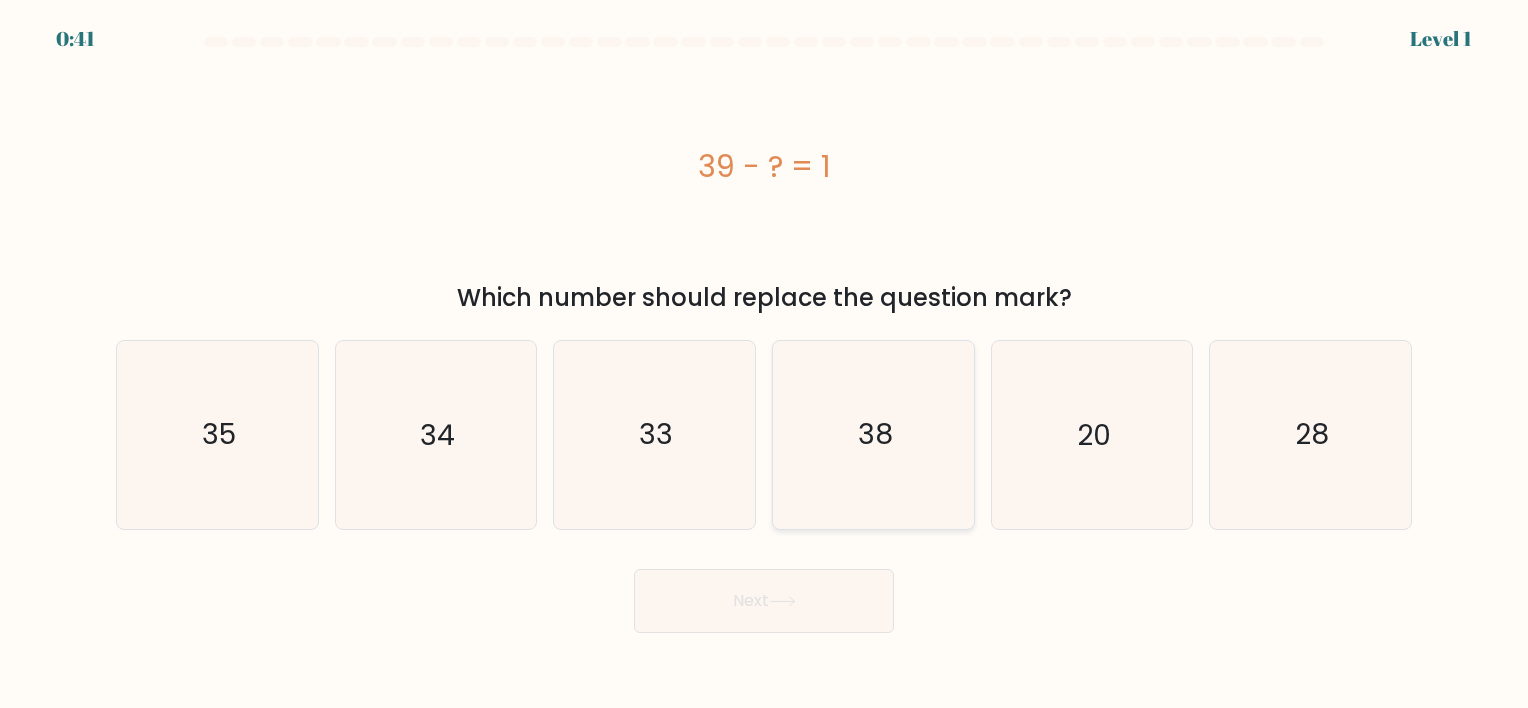 click on "38" at bounding box center [875, 435] 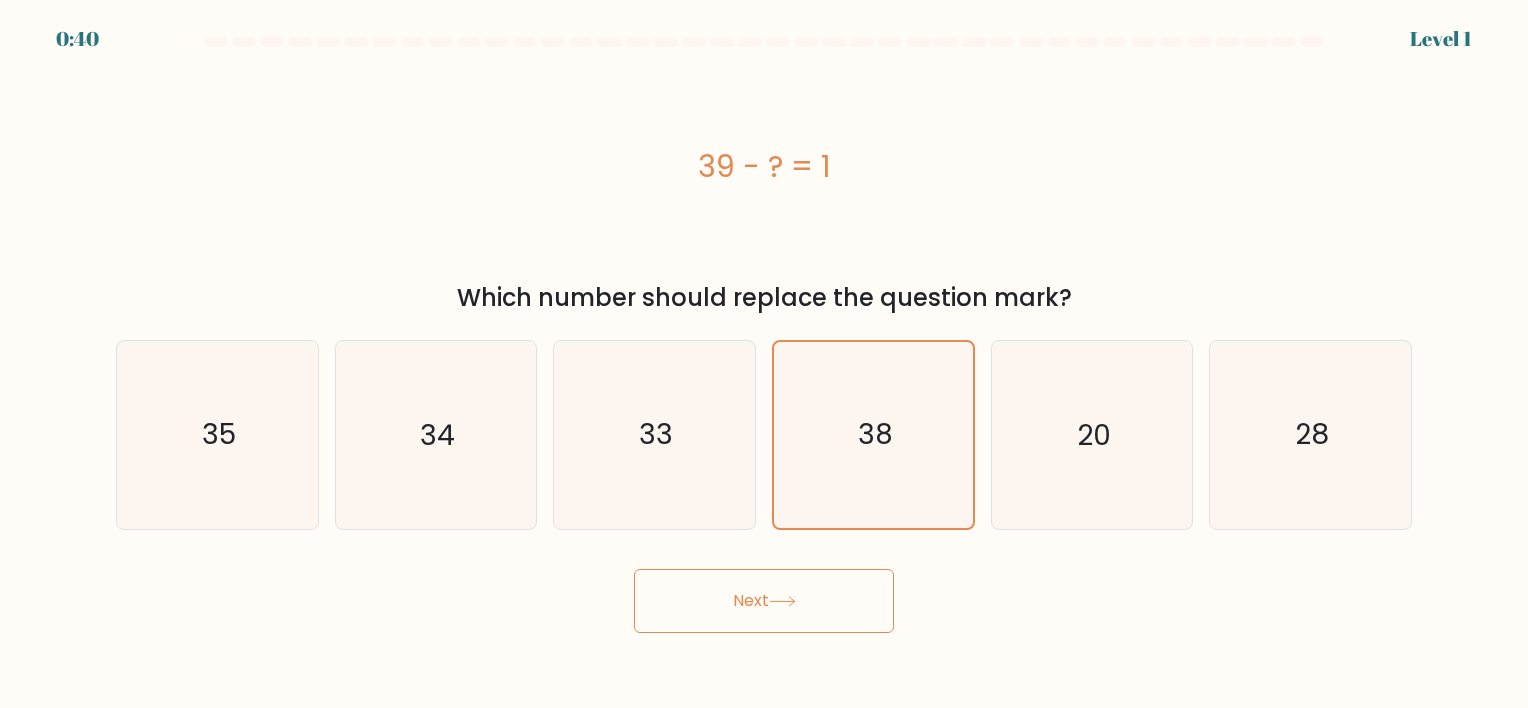 click on "Next" at bounding box center [764, 601] 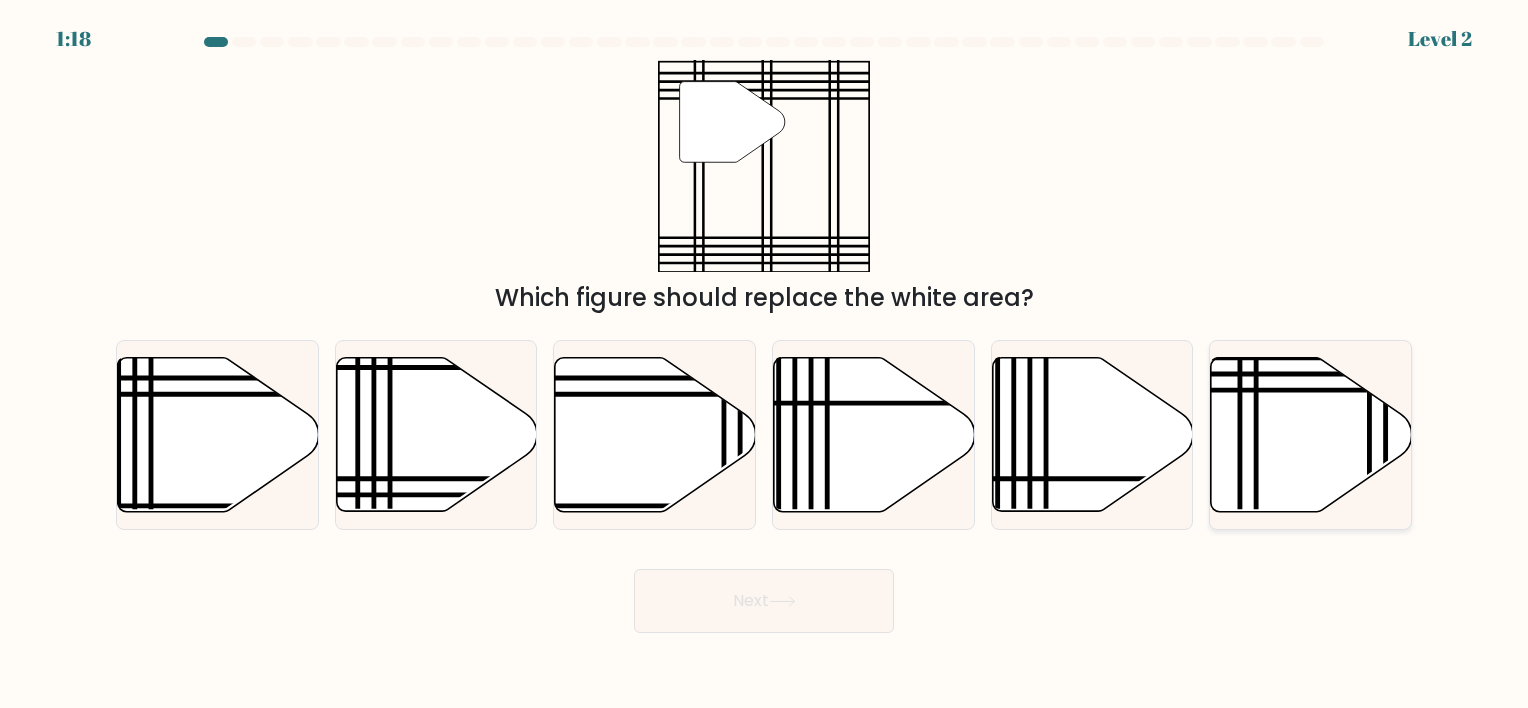 click at bounding box center (1311, 434) 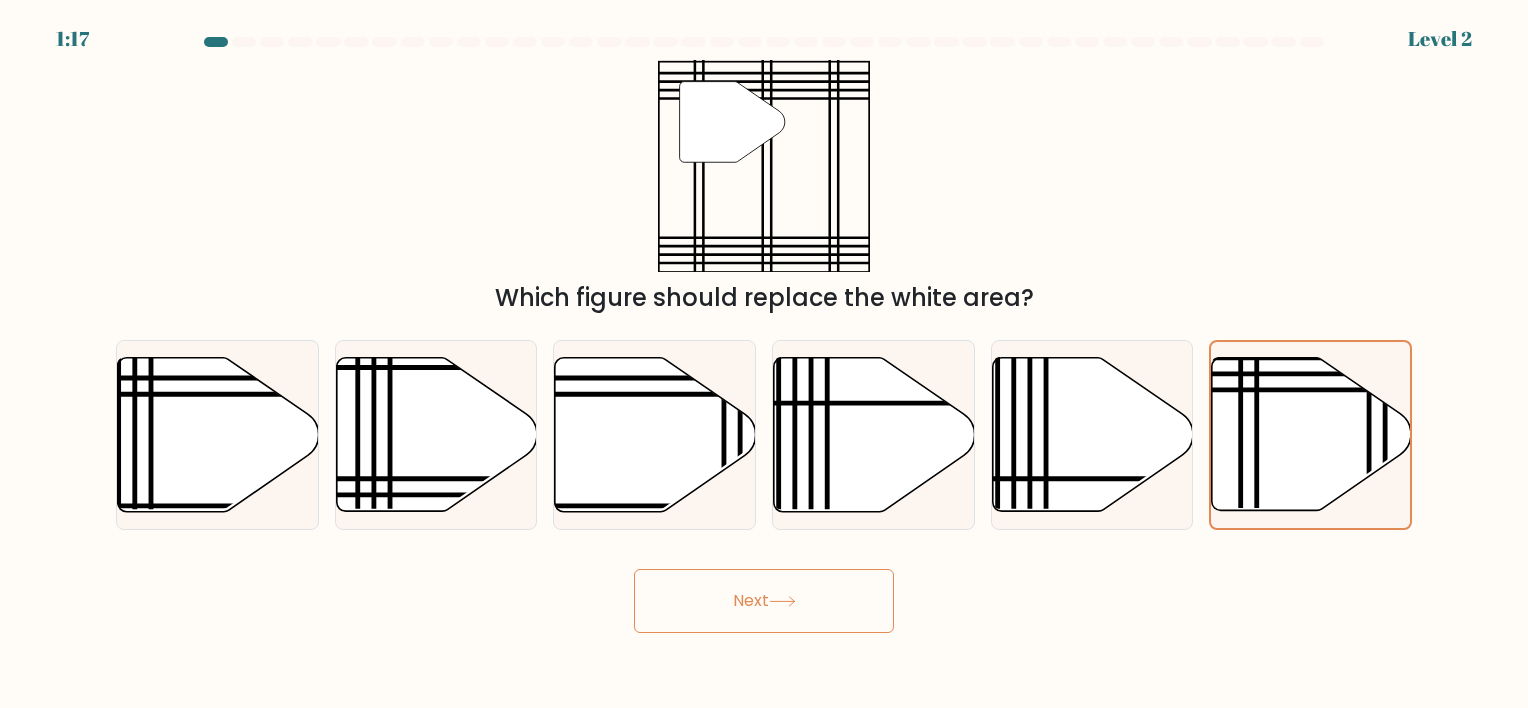 click on "Next" at bounding box center (764, 601) 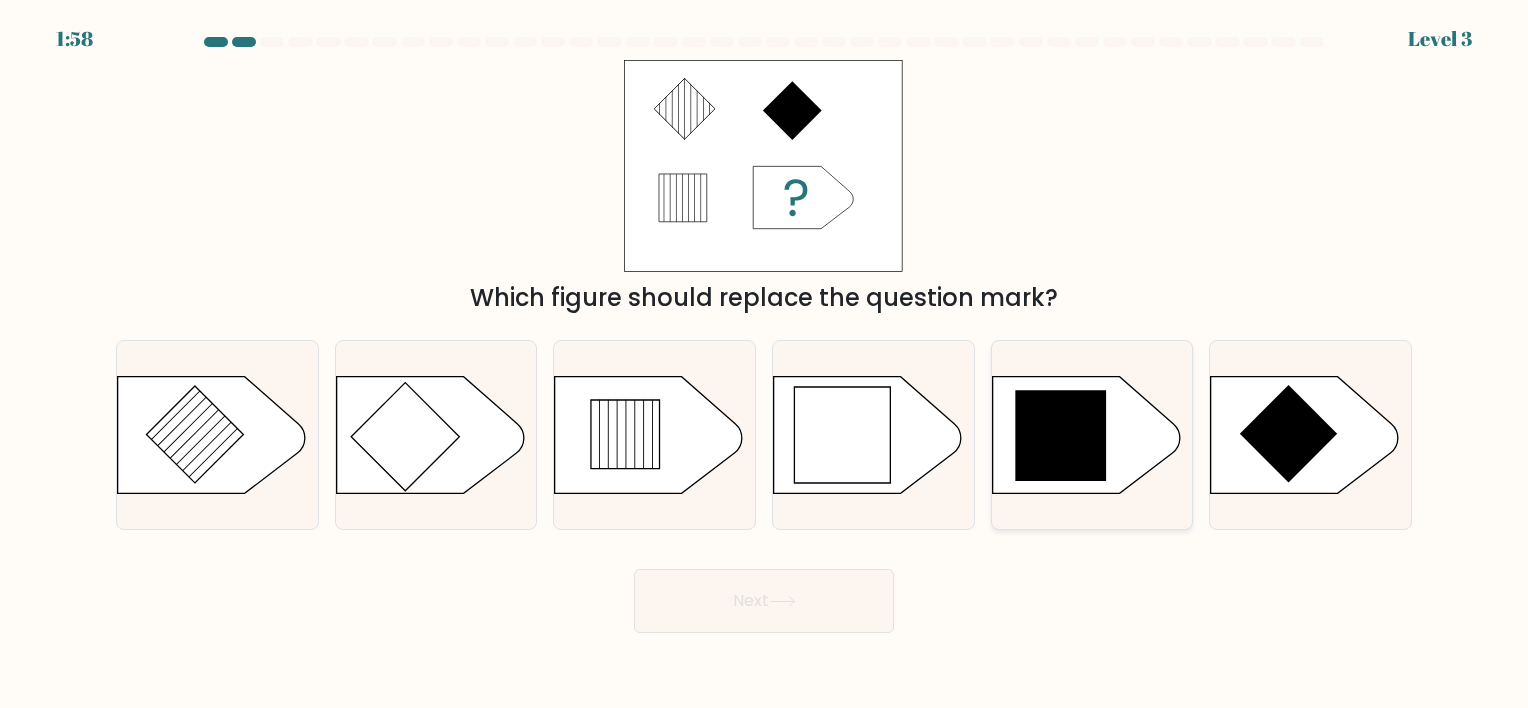 click at bounding box center (1060, 435) 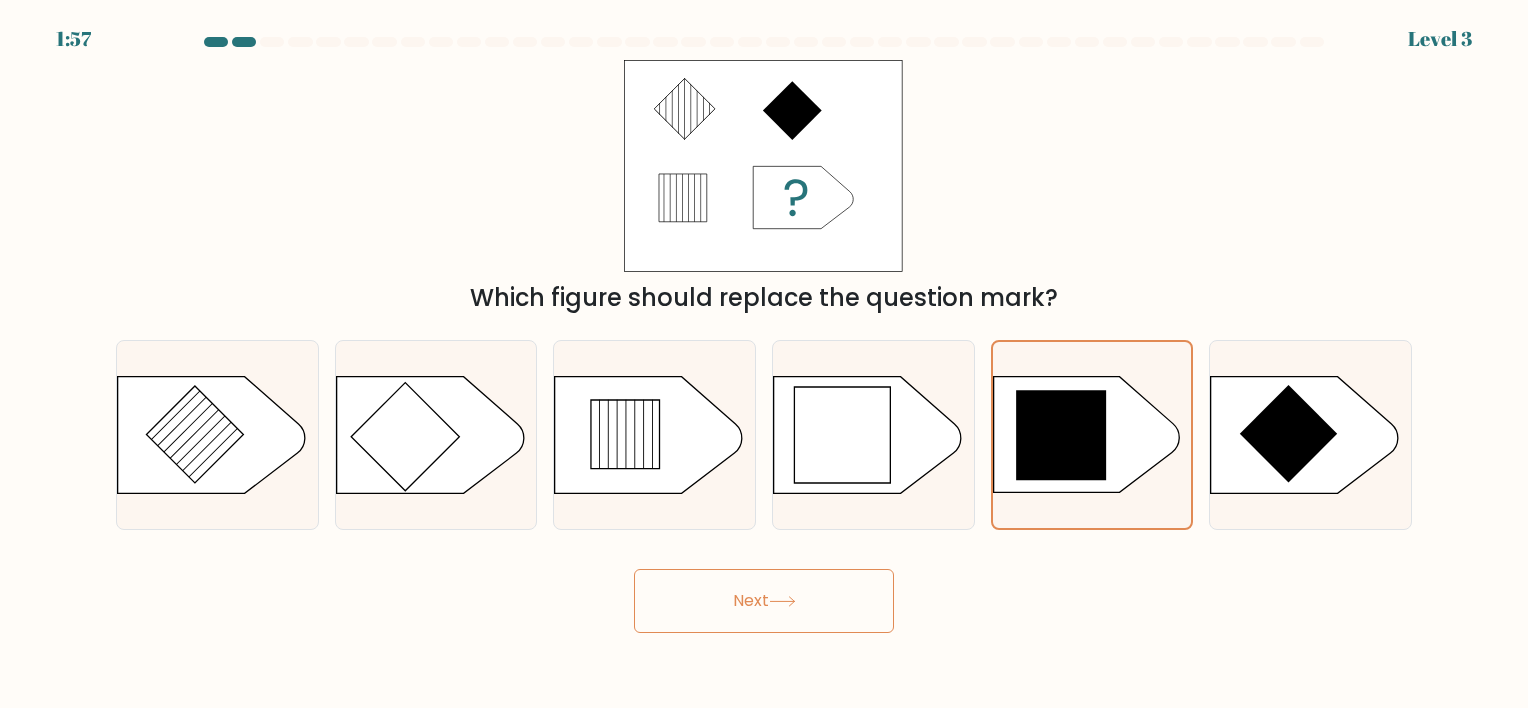 click on "Next" at bounding box center [764, 601] 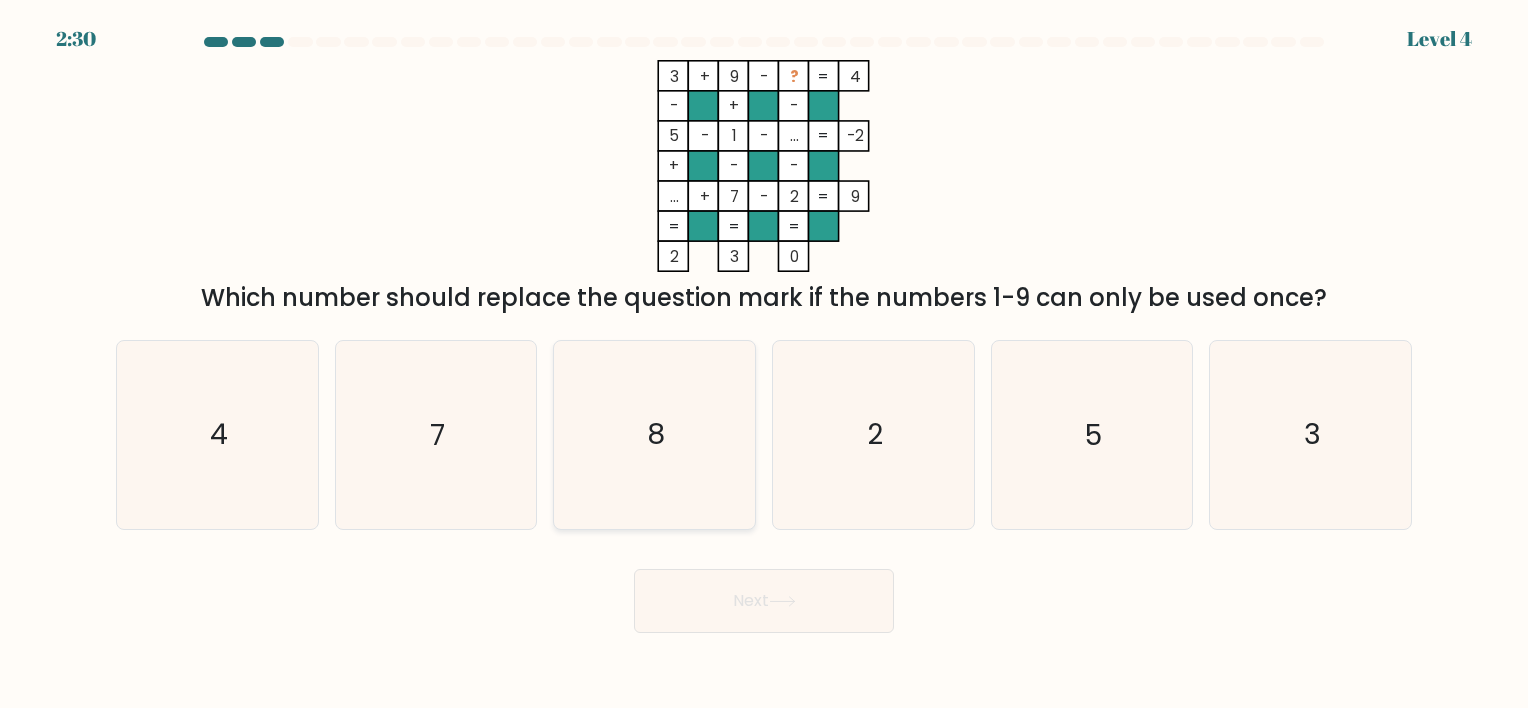 click on "8" at bounding box center [654, 434] 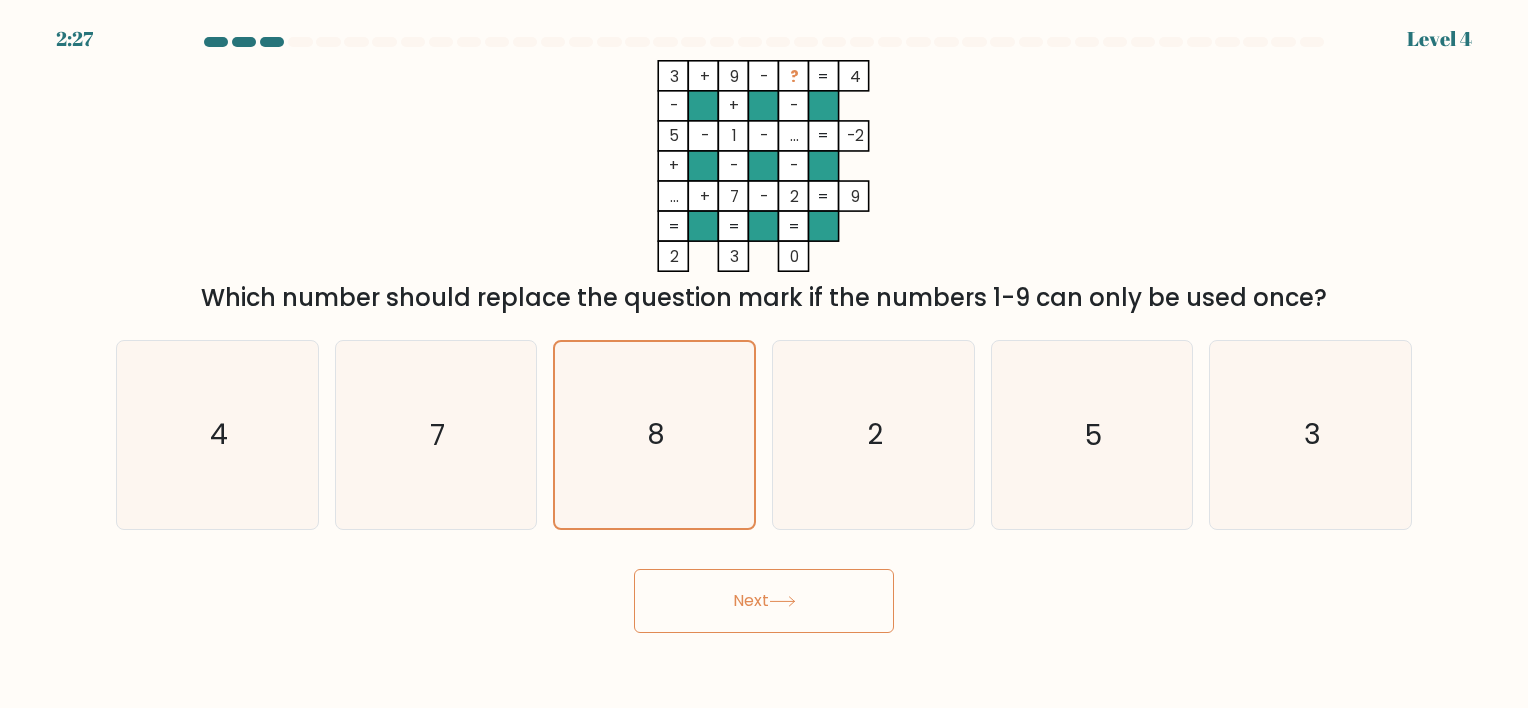 click on "Next" at bounding box center [764, 601] 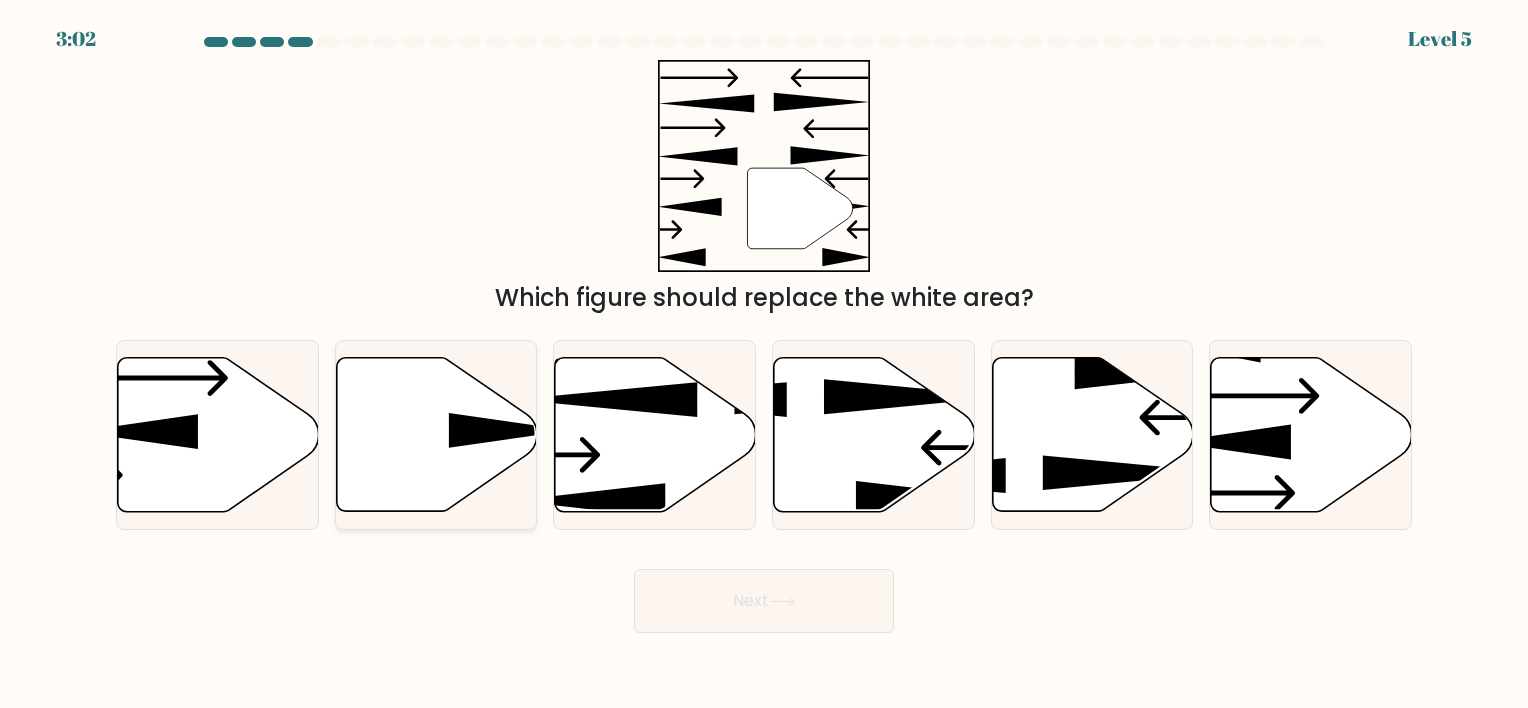 click at bounding box center (436, 434) 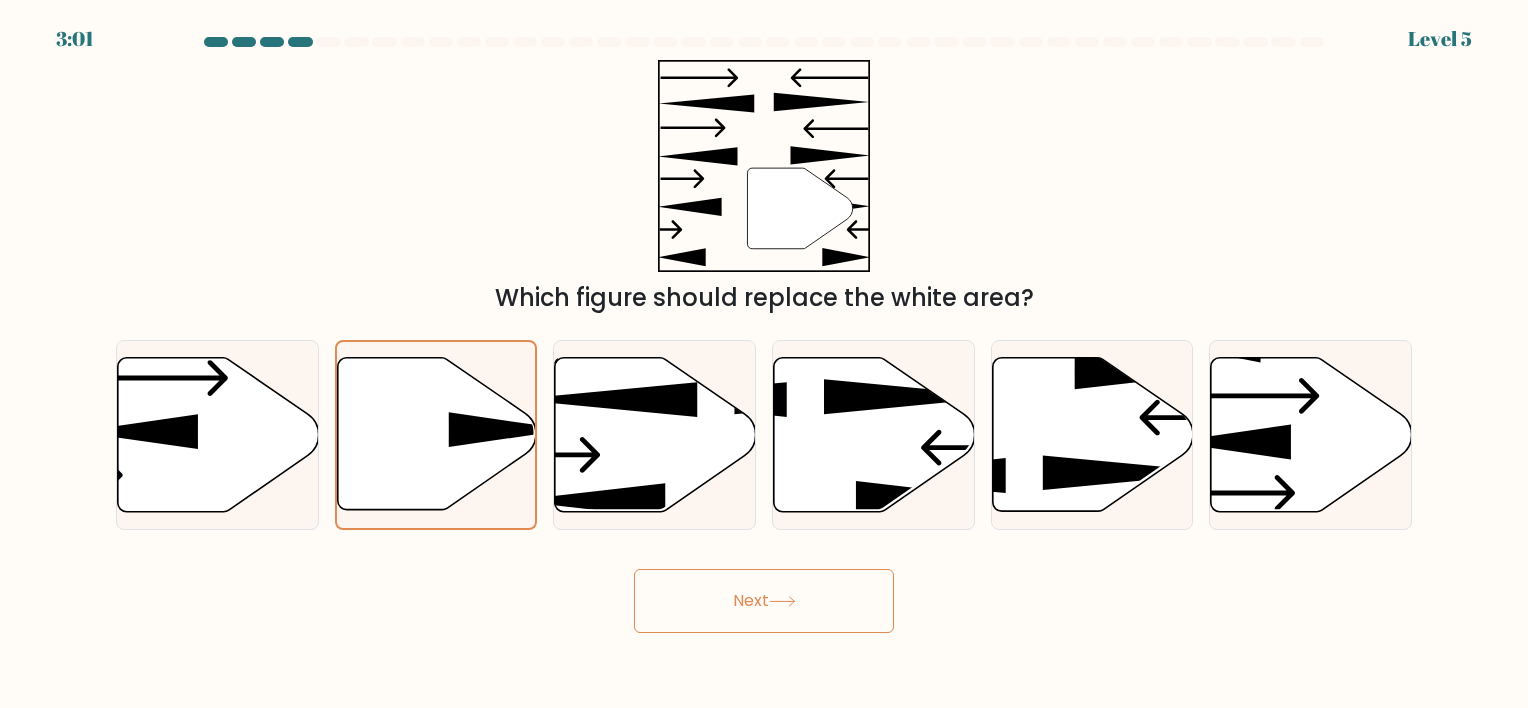 click on "Next" at bounding box center (764, 601) 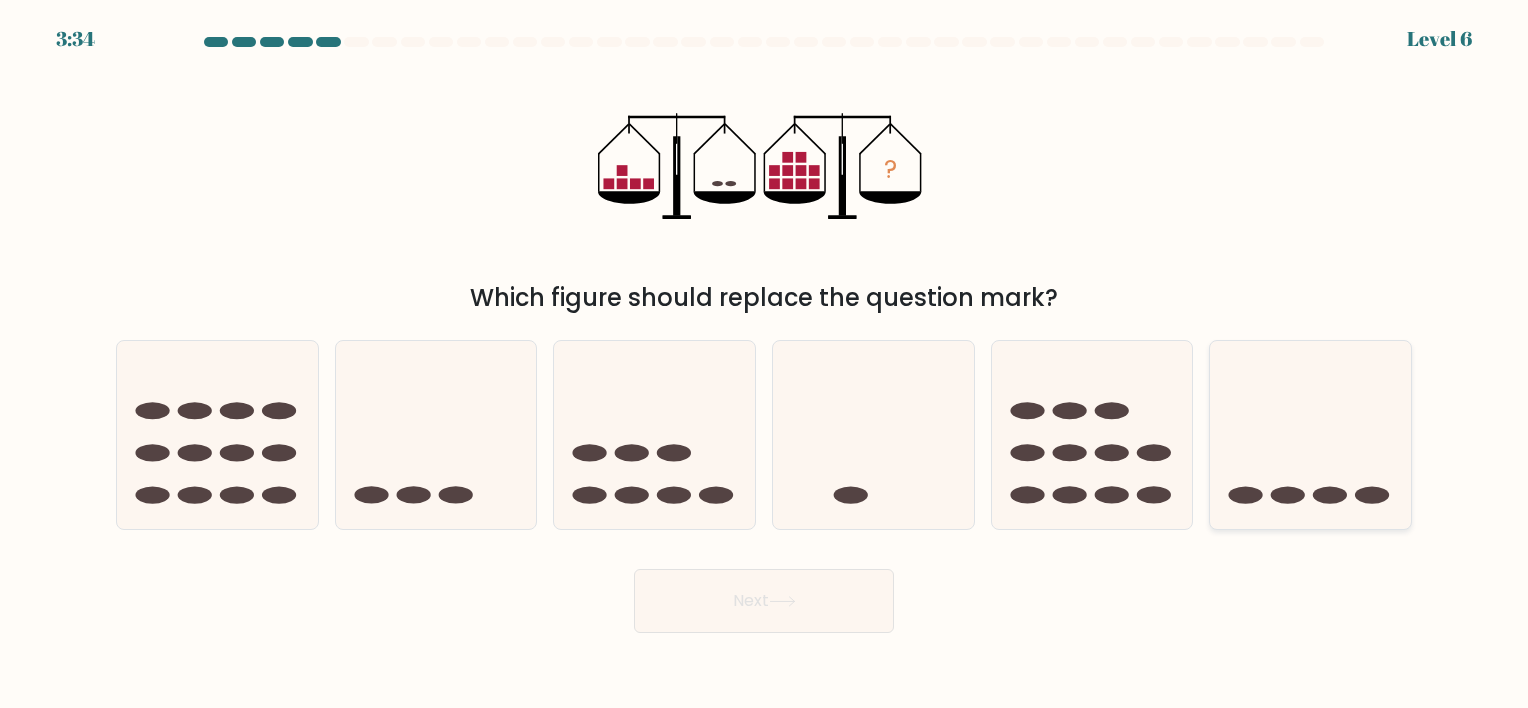 click at bounding box center (1310, 435) 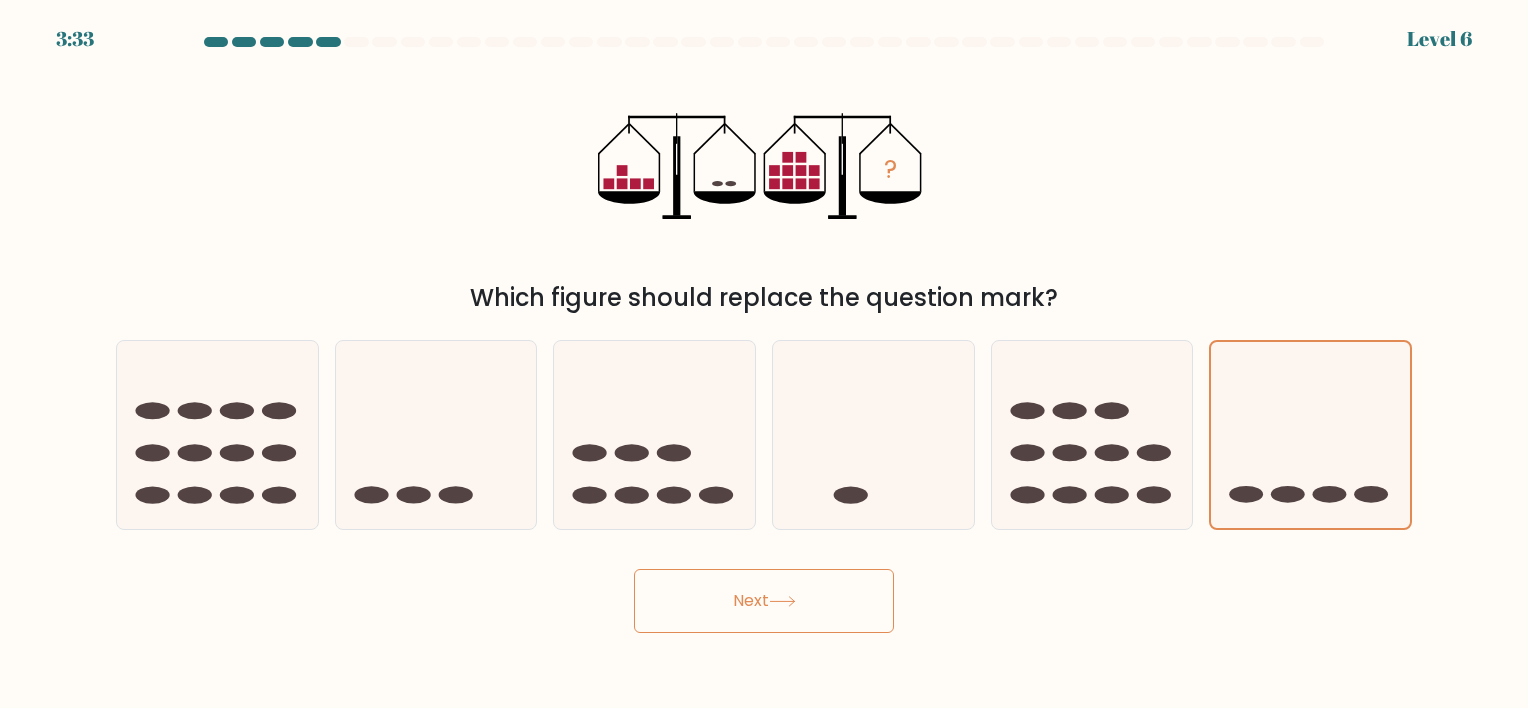 click on "Next" at bounding box center [764, 601] 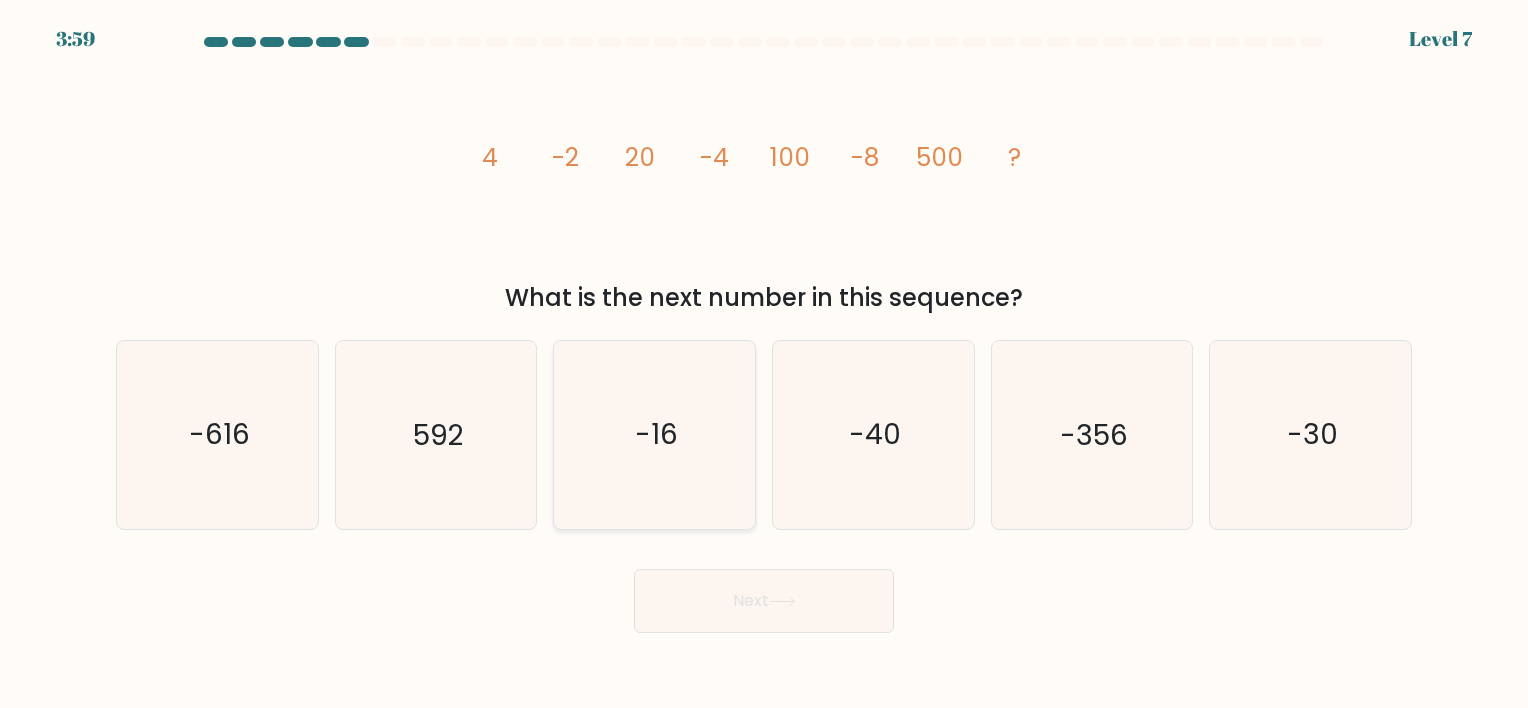 click on "-16" at bounding box center (654, 434) 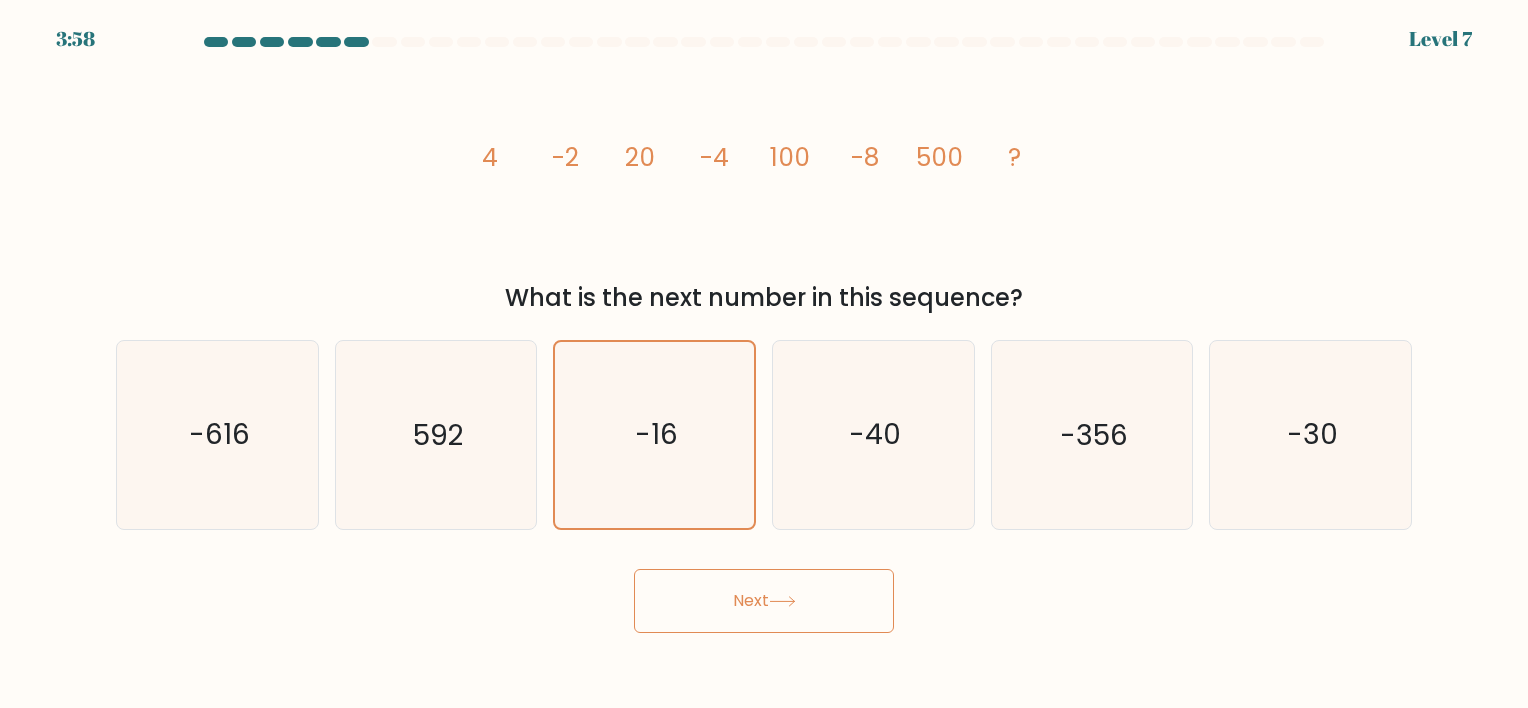 click on "Next" at bounding box center [764, 601] 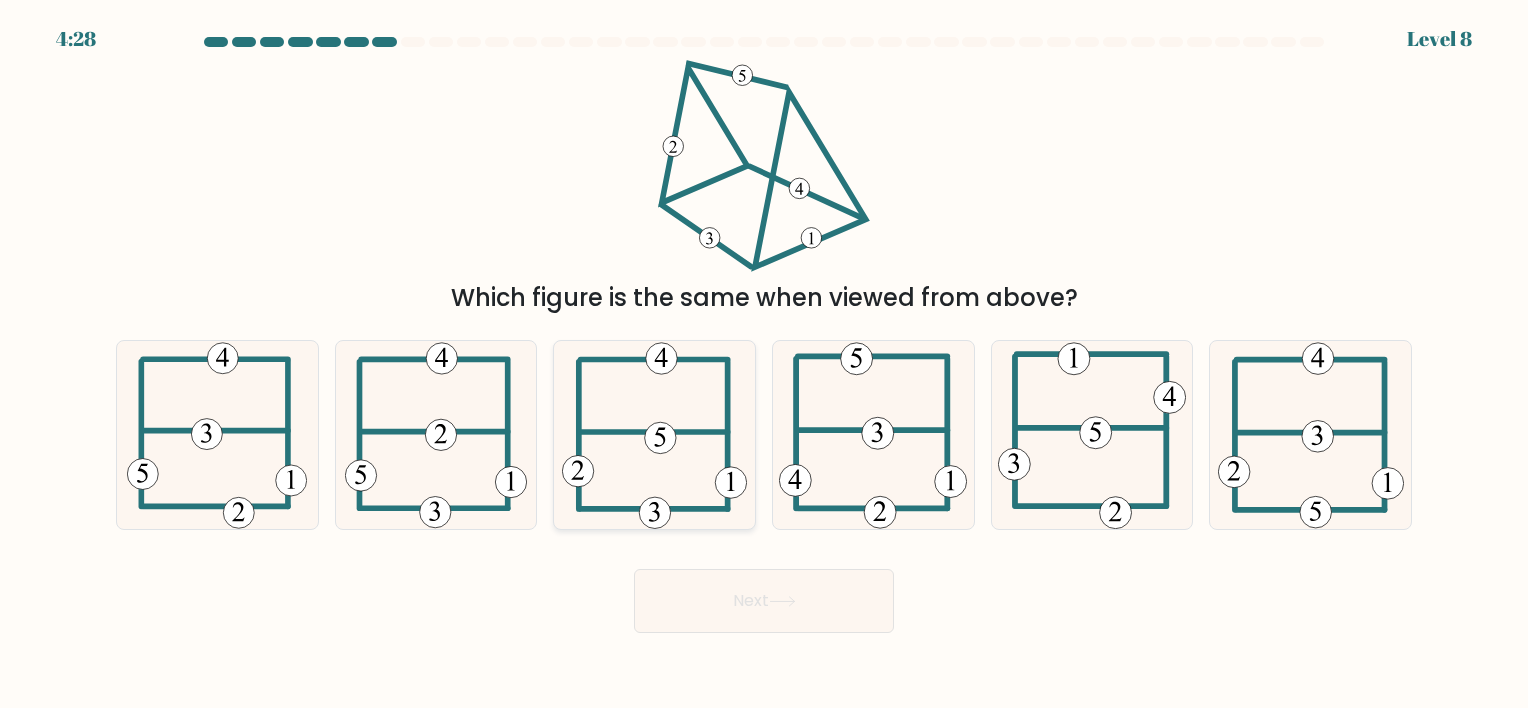 click at bounding box center (654, 434) 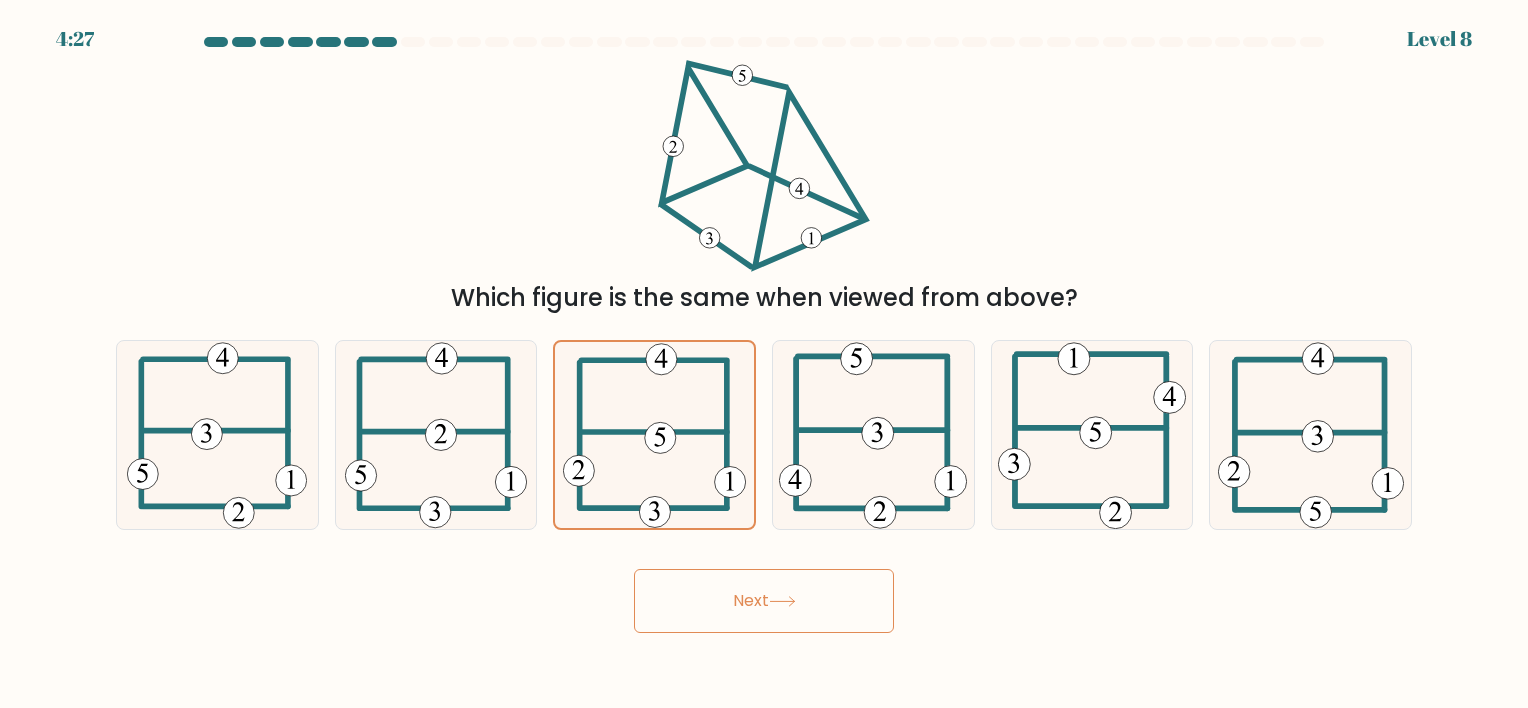 click on "Next" at bounding box center [764, 601] 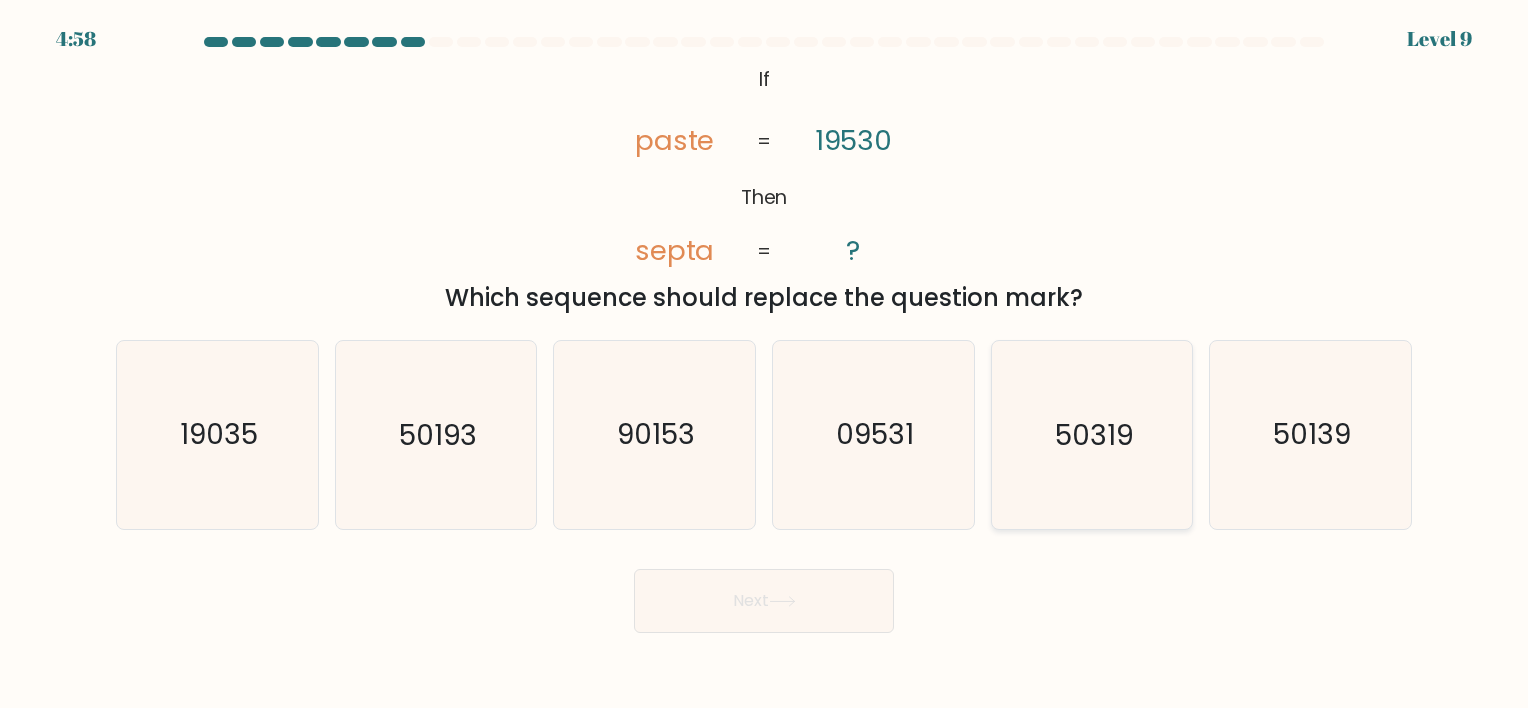 click on "50319" at bounding box center (1094, 435) 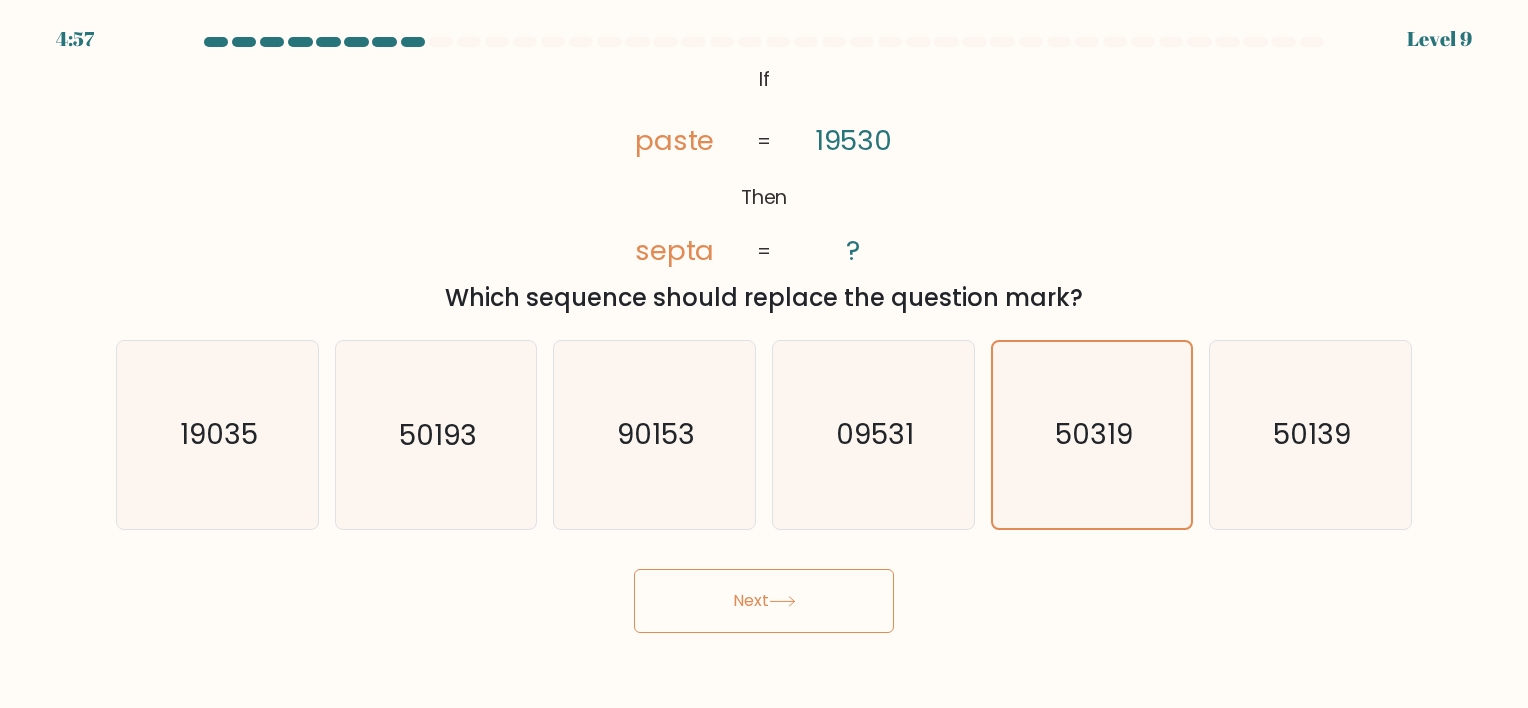click on "Next" at bounding box center [764, 601] 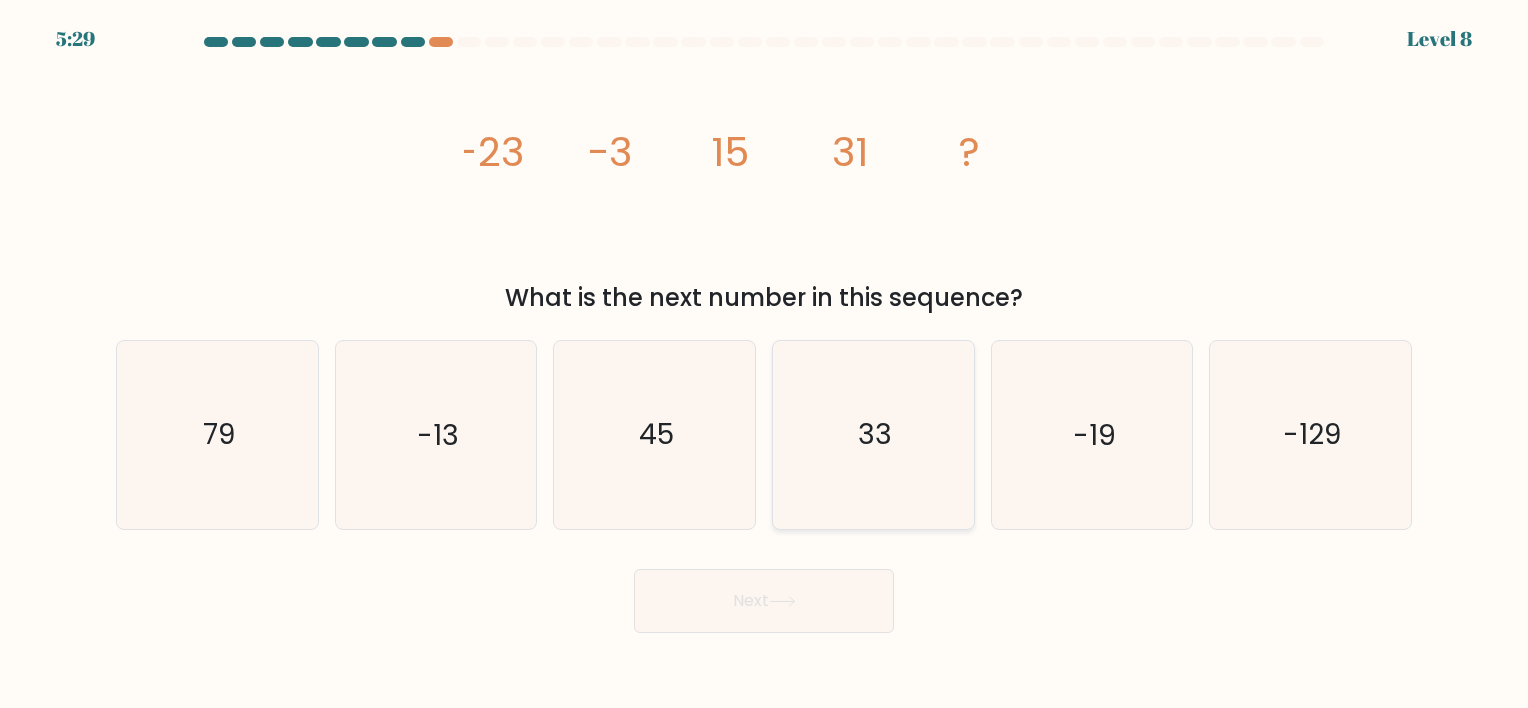 click on "33" at bounding box center (873, 434) 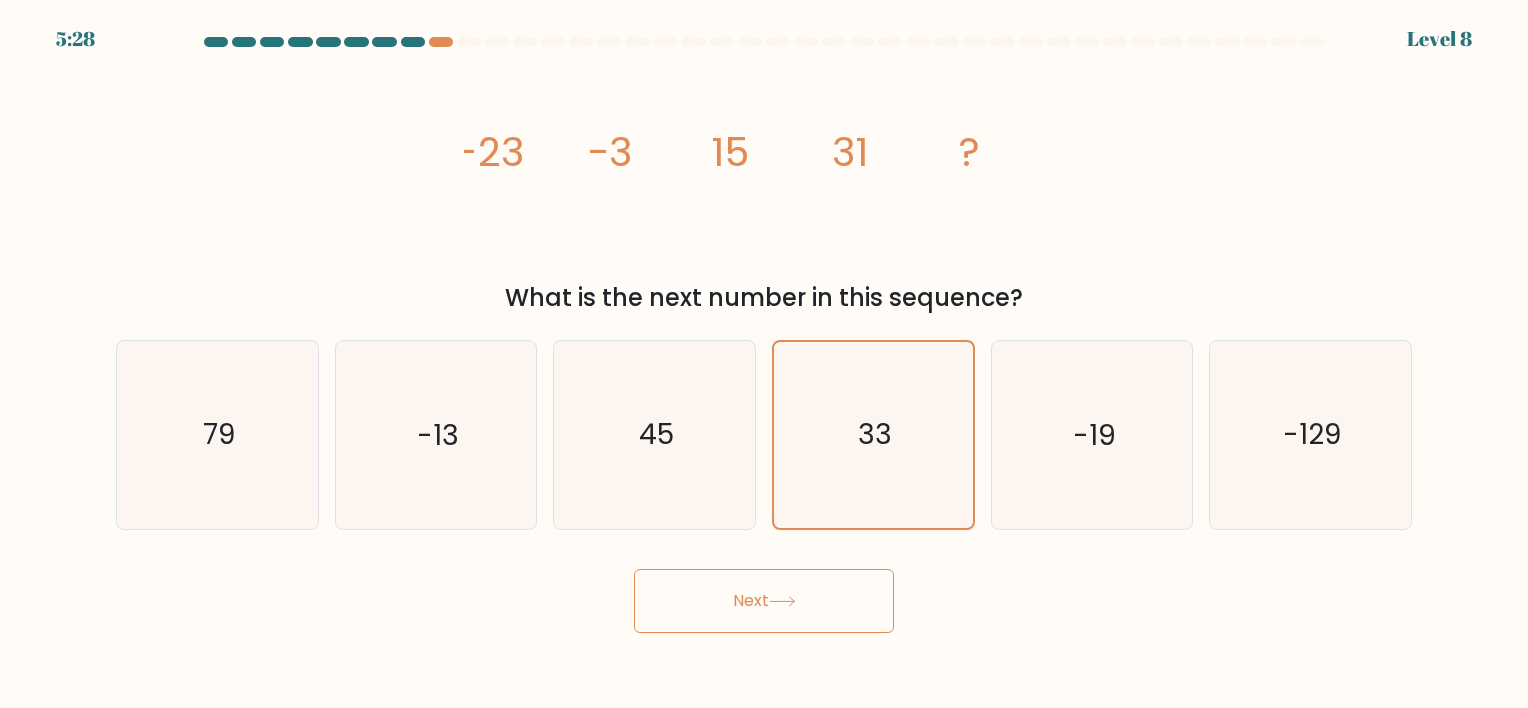 click on "Next" at bounding box center [764, 601] 